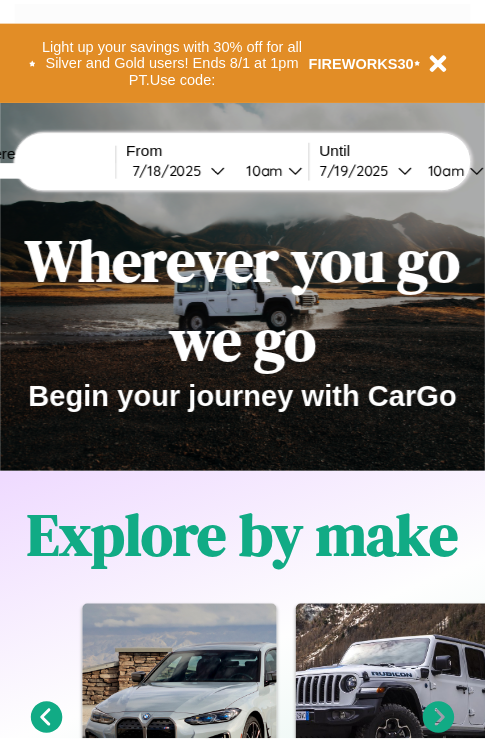 scroll, scrollTop: 0, scrollLeft: 0, axis: both 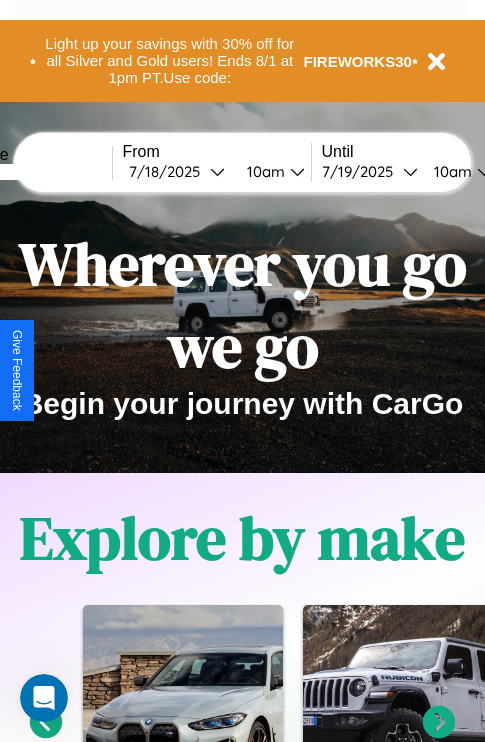 click at bounding box center [37, 172] 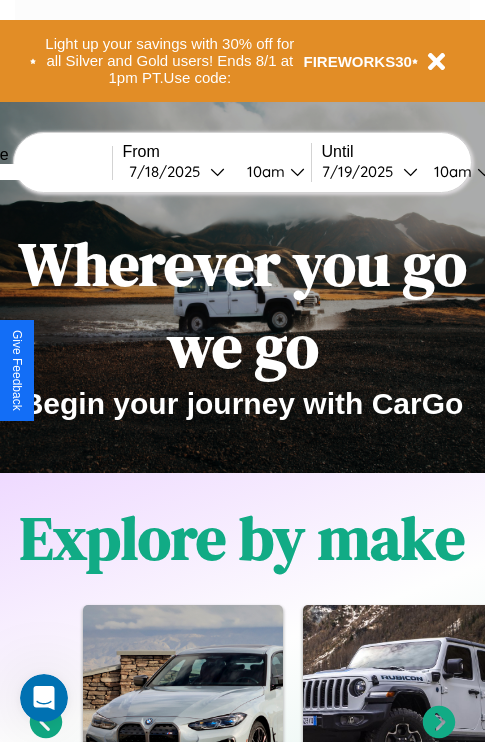 type on "******" 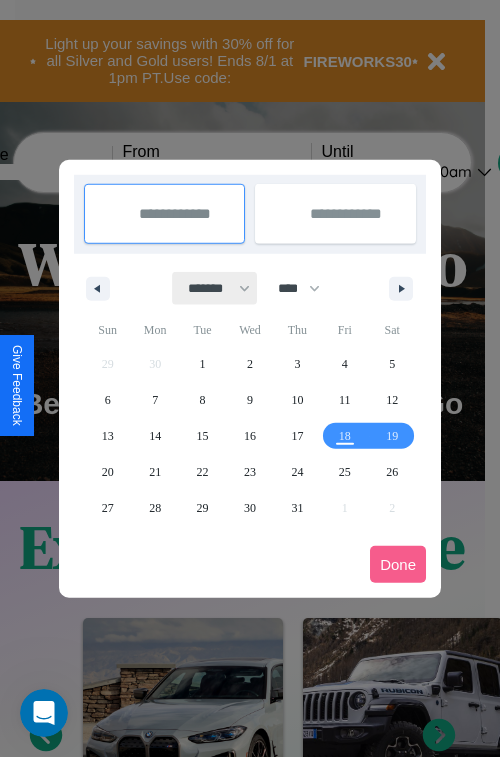 click on "******* ******** ***** ***** *** **** **** ****** ********* ******* ******** ********" at bounding box center [215, 288] 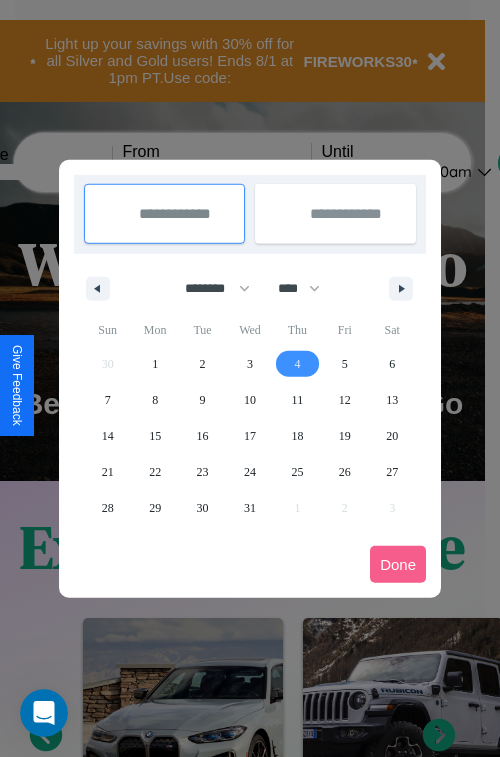 click on "4" at bounding box center [297, 364] 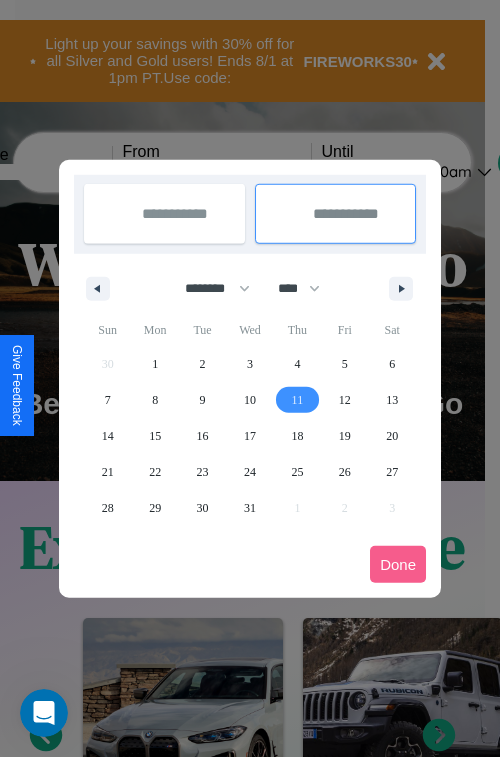 click on "11" at bounding box center (298, 400) 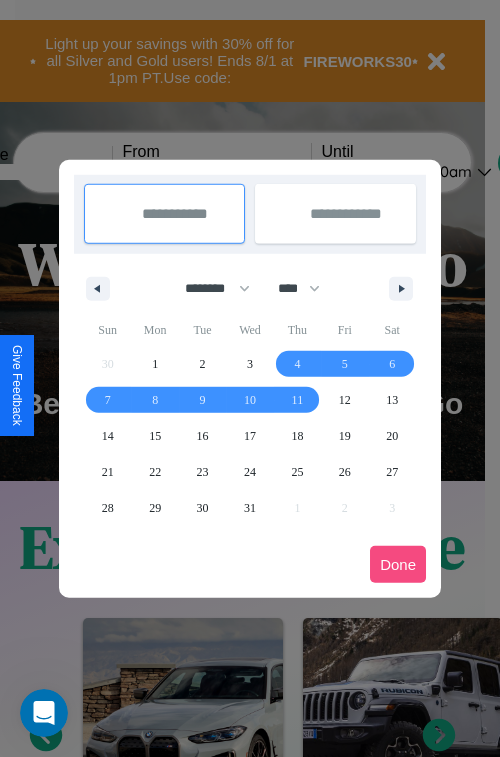 click on "Done" at bounding box center [398, 564] 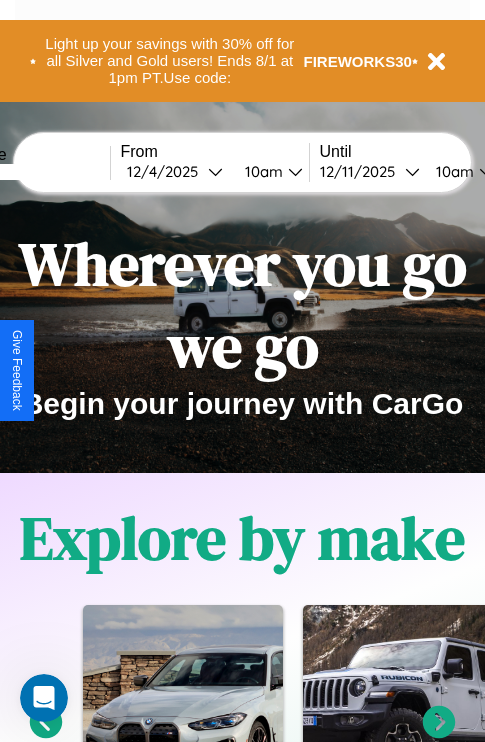 scroll, scrollTop: 0, scrollLeft: 76, axis: horizontal 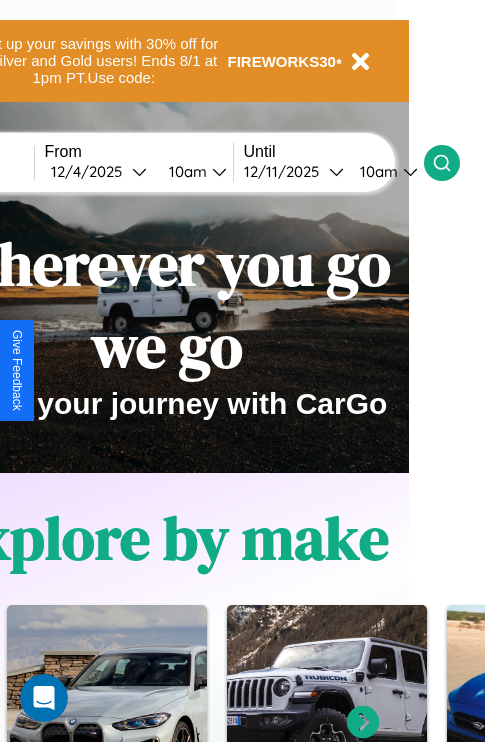 click 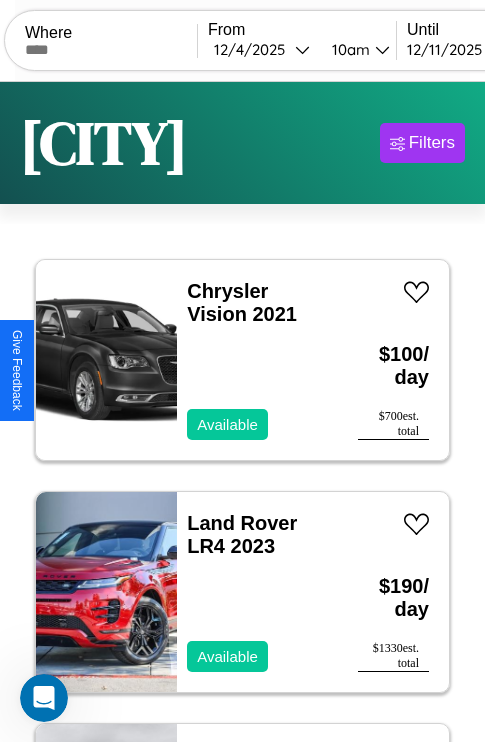 scroll, scrollTop: 95, scrollLeft: 0, axis: vertical 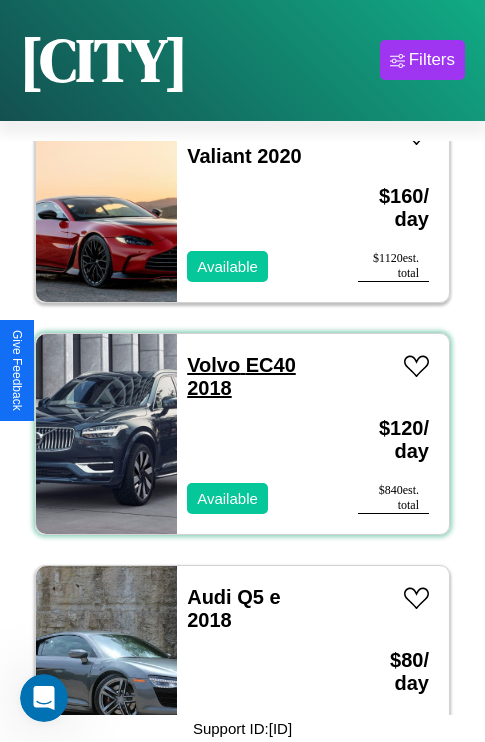 click on "Volvo   EC40   2018" at bounding box center [241, 376] 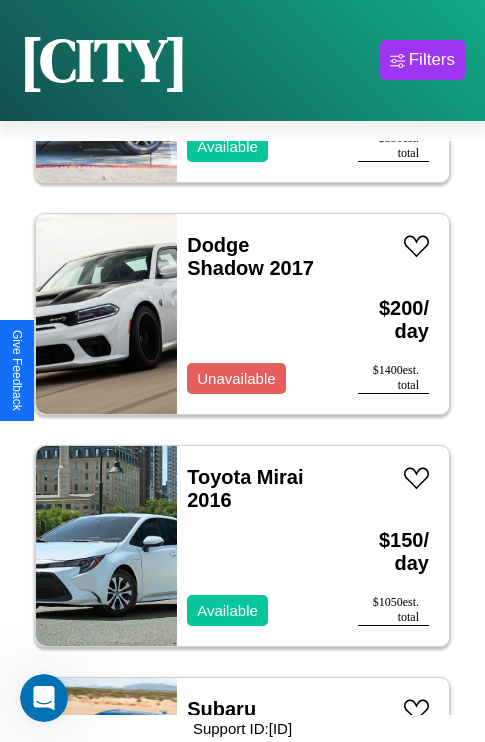 scroll, scrollTop: 34179, scrollLeft: 0, axis: vertical 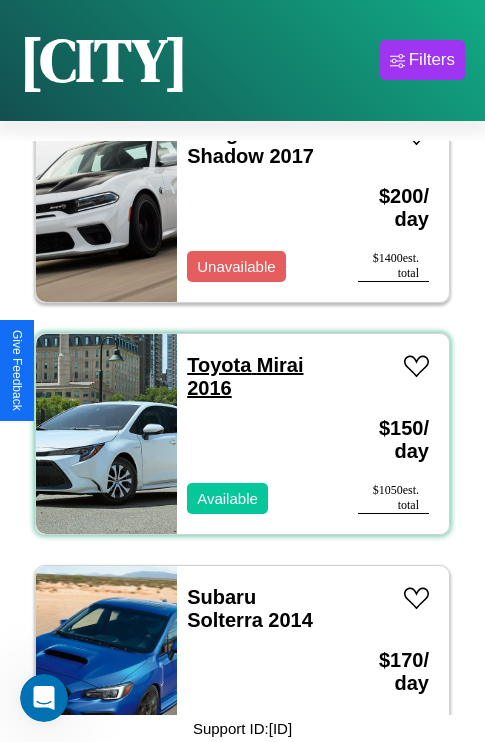 click on "Toyota   Mirai   2016" at bounding box center (245, 376) 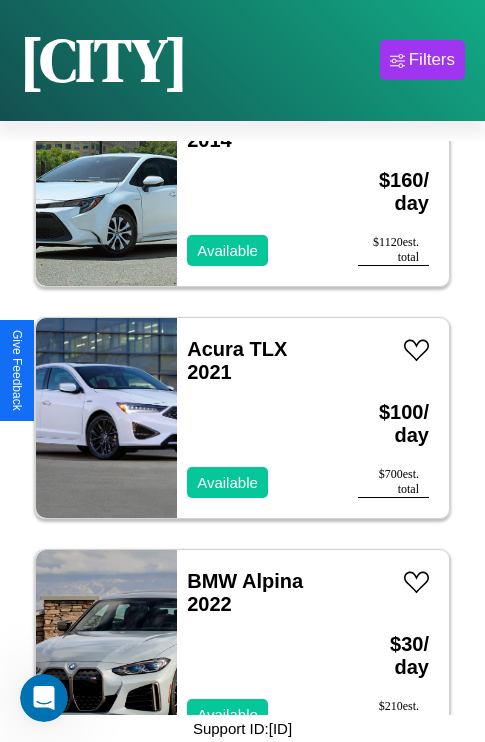 scroll, scrollTop: 19563, scrollLeft: 0, axis: vertical 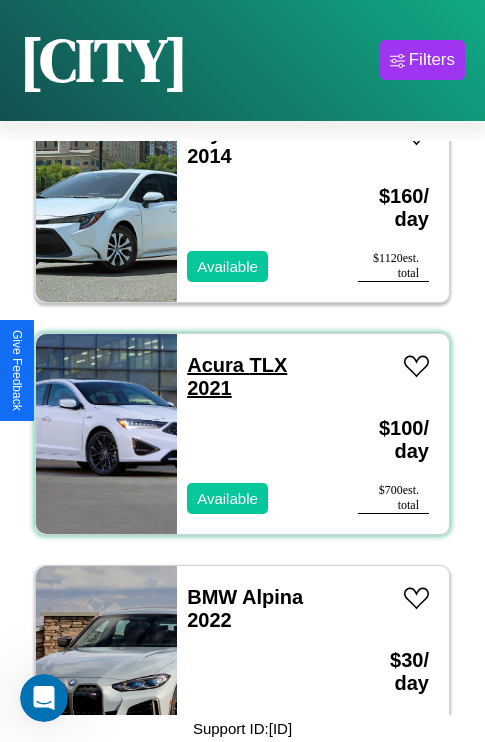 click on "Acura   TLX   2021" at bounding box center (237, 376) 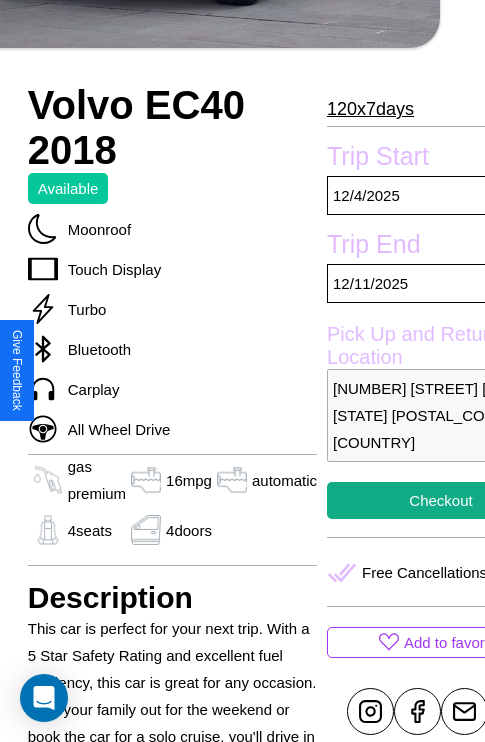 scroll, scrollTop: 649, scrollLeft: 87, axis: both 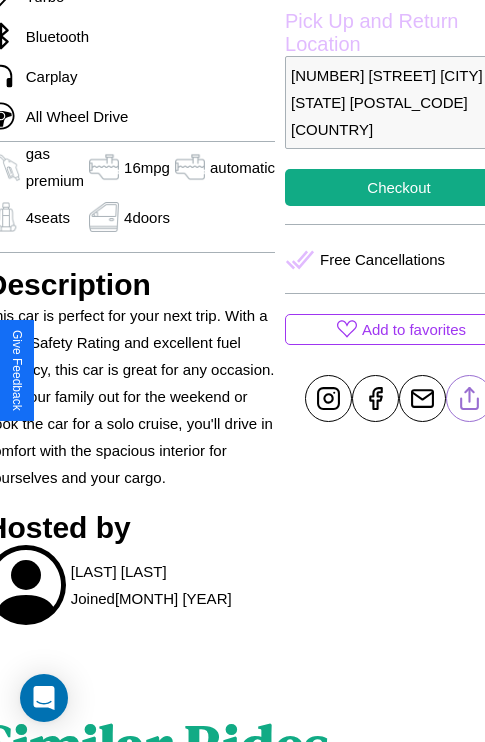 click 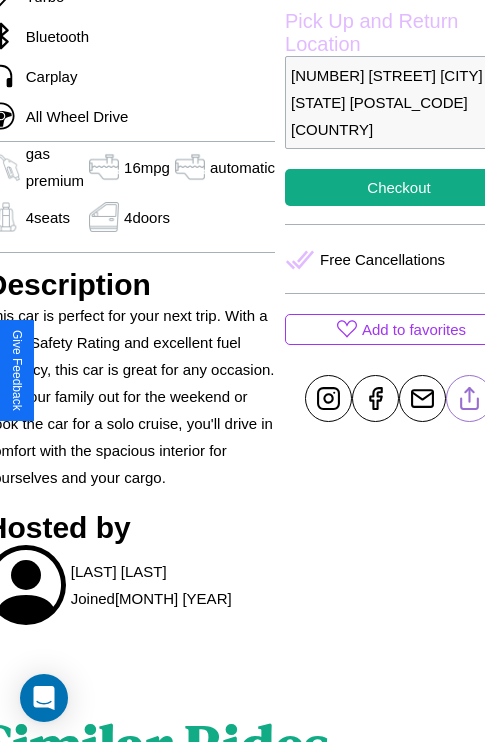 click 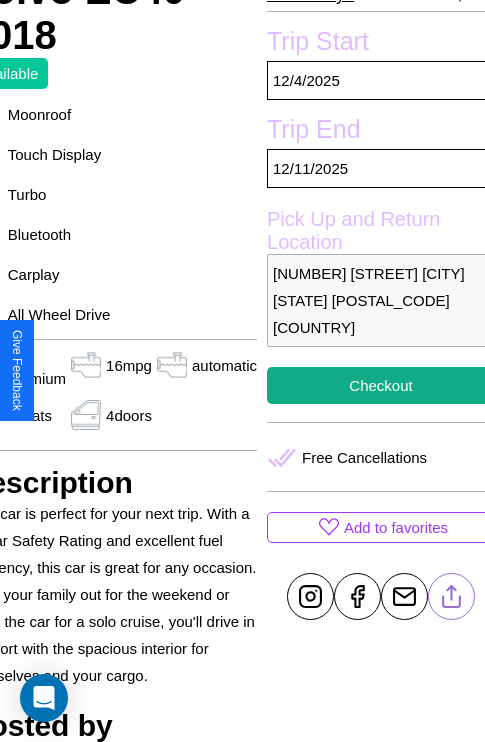 scroll, scrollTop: 438, scrollLeft: 107, axis: both 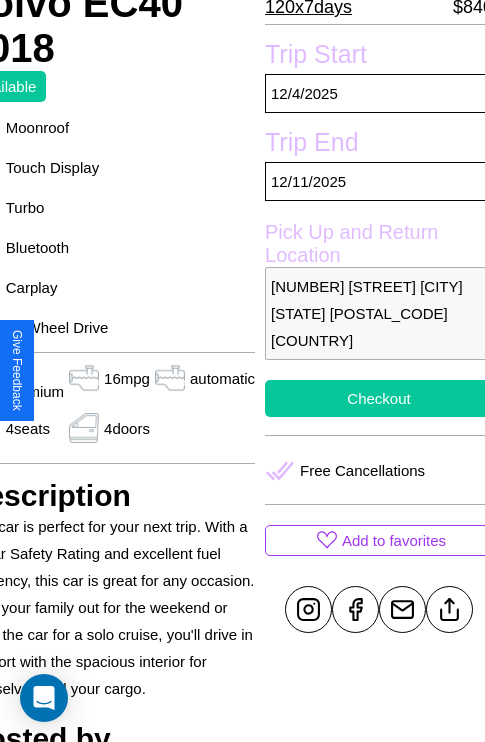 click on "Checkout" at bounding box center (379, 398) 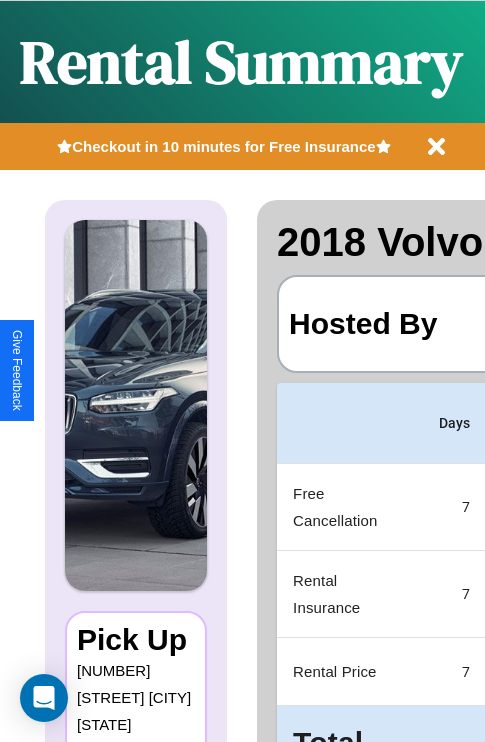 scroll, scrollTop: 0, scrollLeft: 392, axis: horizontal 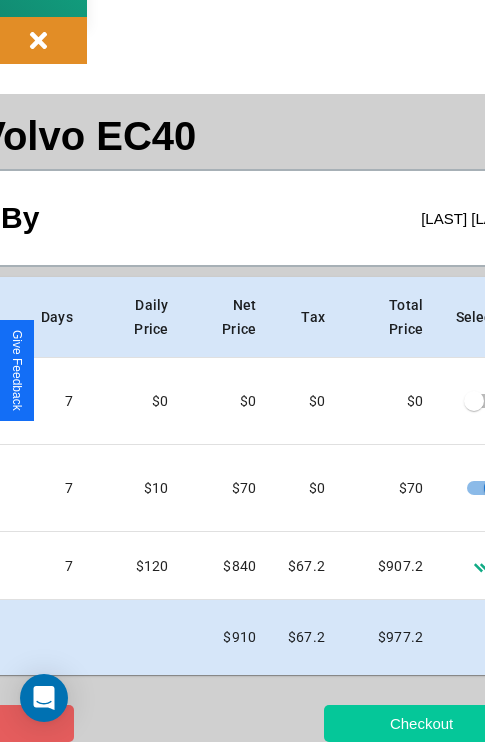 click on "Checkout" at bounding box center (421, 723) 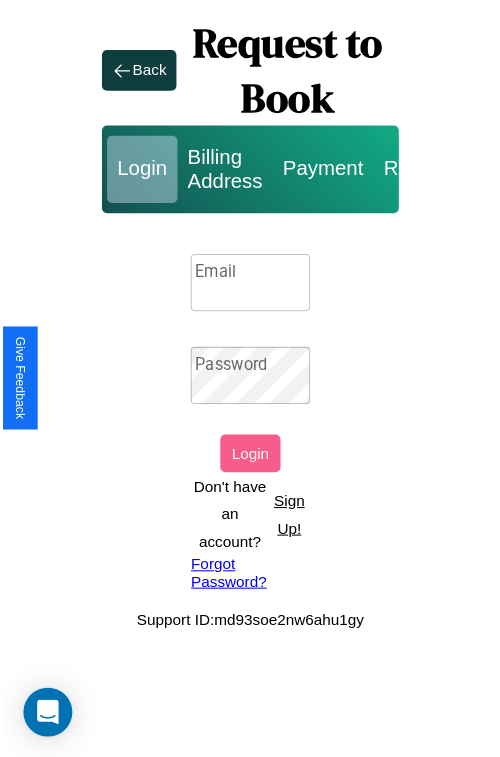 scroll, scrollTop: 0, scrollLeft: 0, axis: both 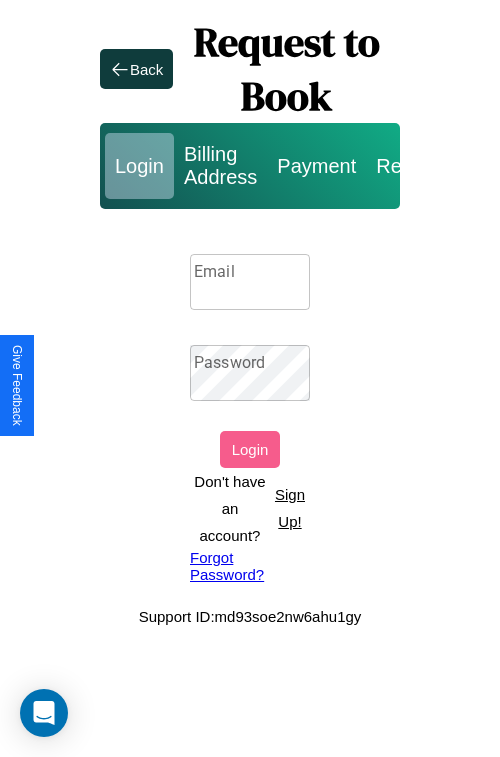 click on "Sign Up!" at bounding box center (290, 508) 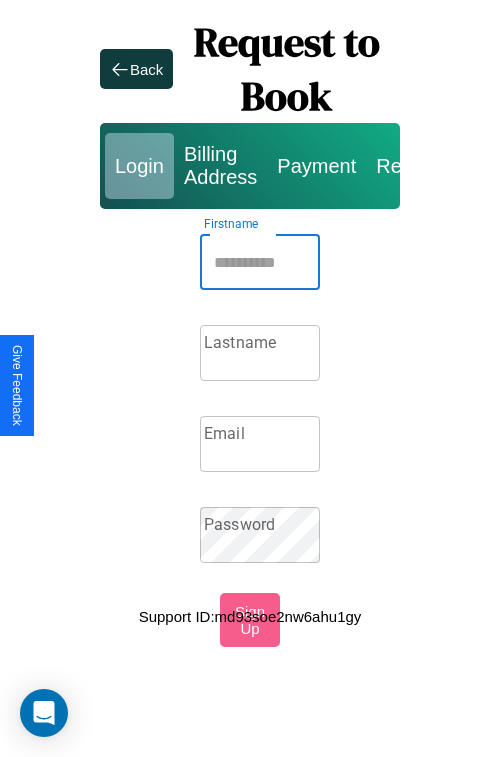 click on "Firstname" at bounding box center [260, 262] 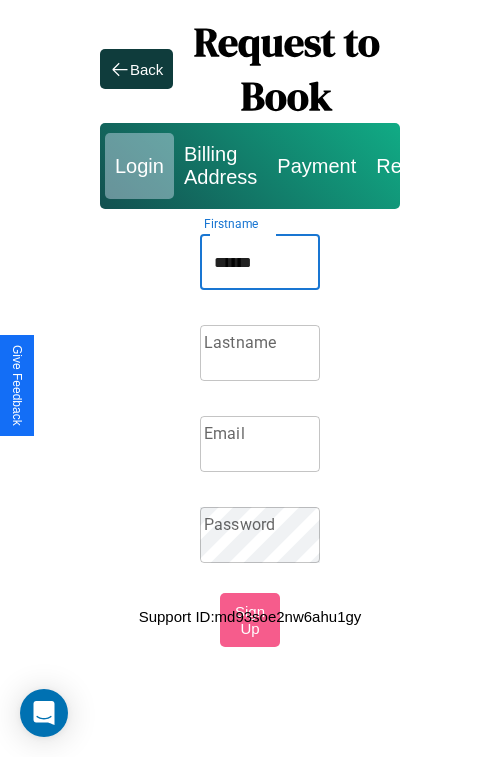 type on "******" 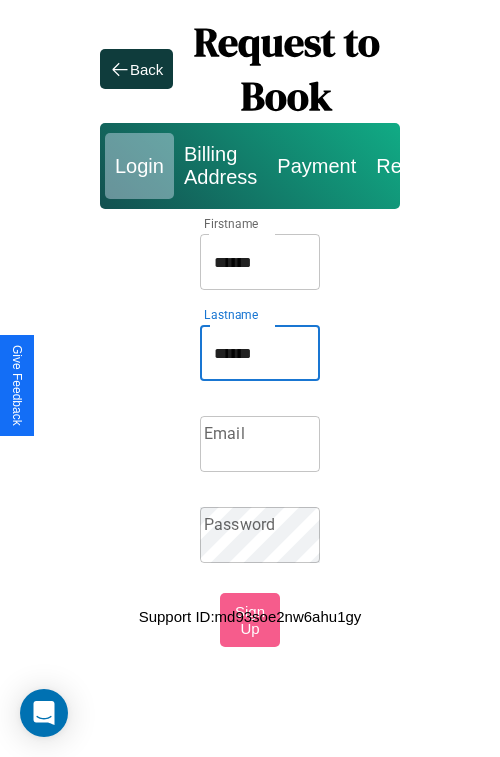 type on "******" 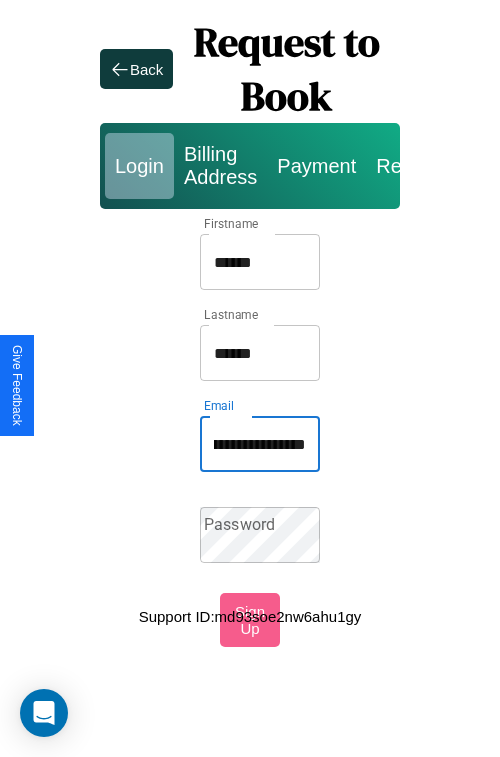 scroll, scrollTop: 0, scrollLeft: 110, axis: horizontal 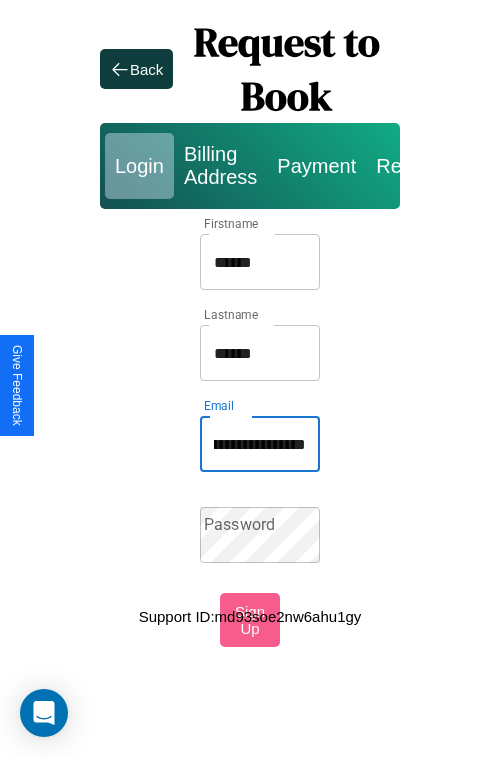 type on "**********" 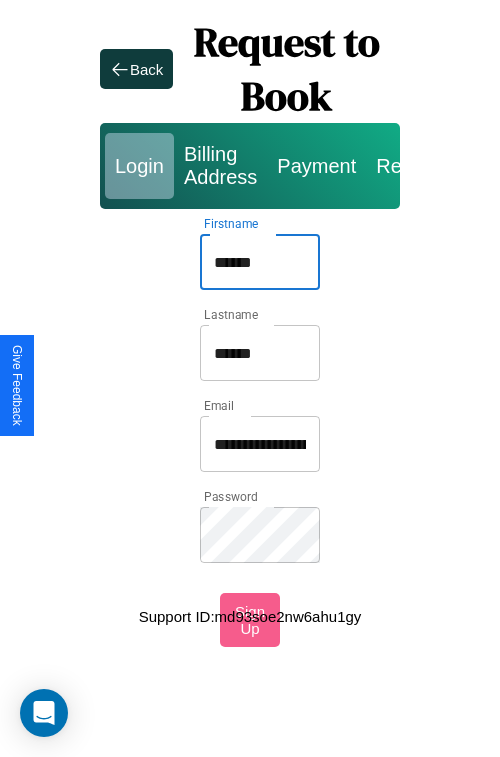 click on "******" at bounding box center [260, 262] 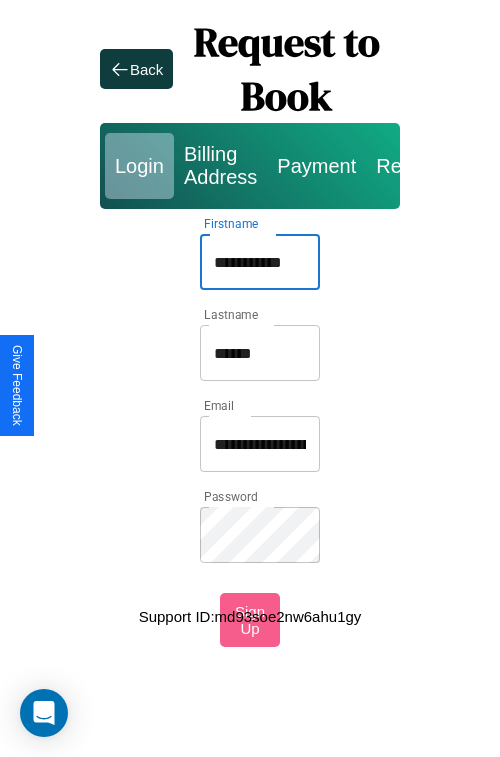 type on "**********" 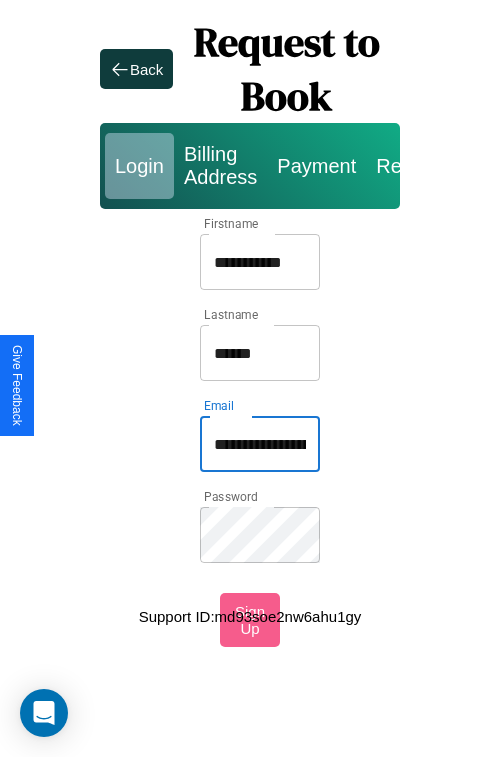 type on "**********" 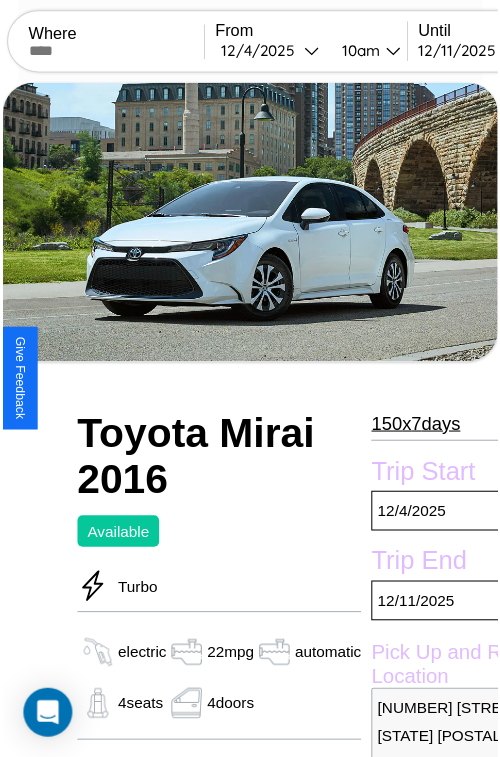 scroll, scrollTop: 550, scrollLeft: 96, axis: both 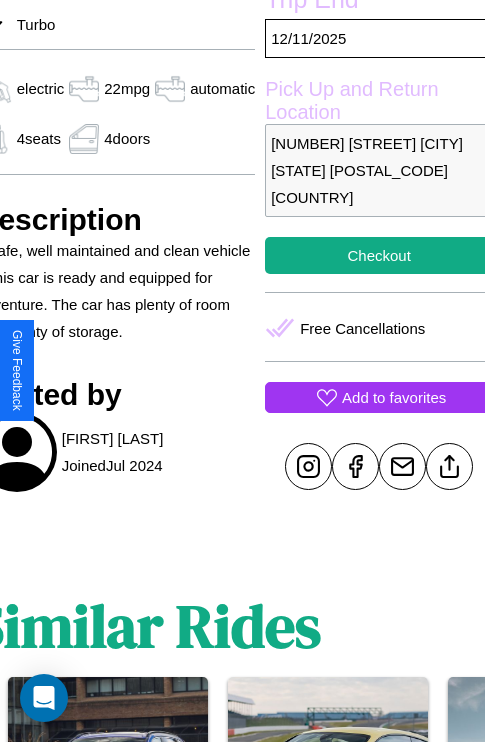 click on "Add to favorites" at bounding box center (394, 397) 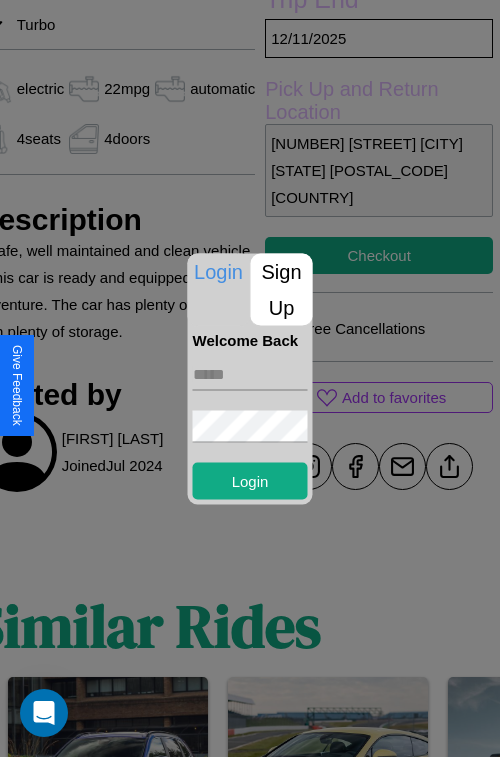 click on "Sign Up" at bounding box center [282, 289] 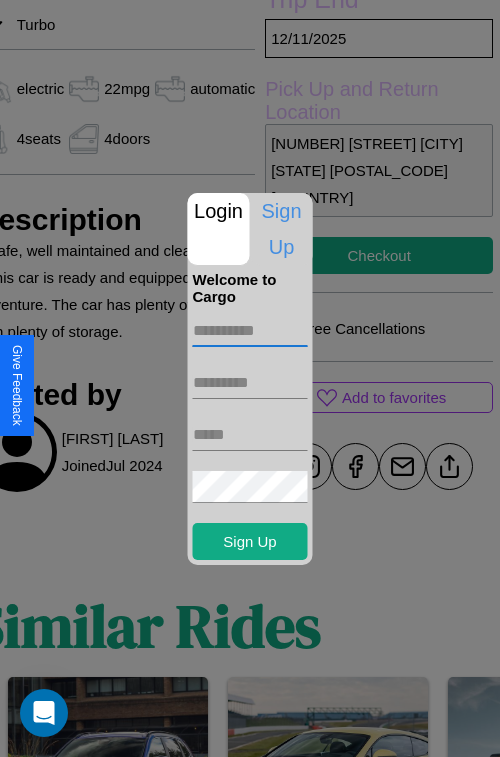 click at bounding box center (250, 331) 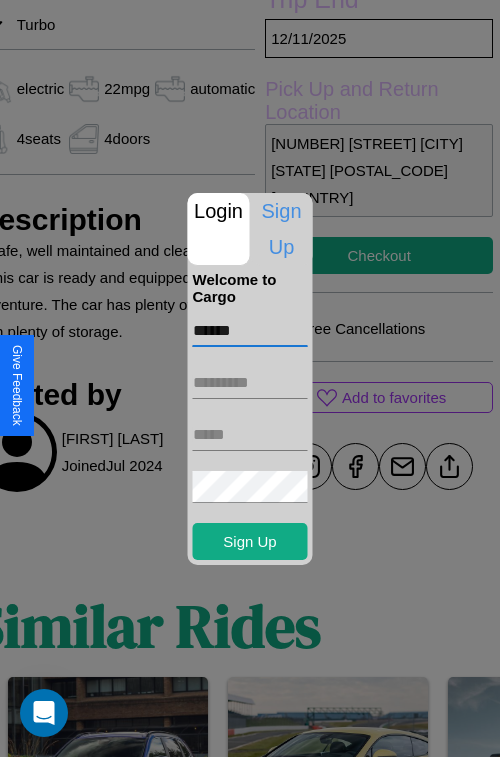 type on "******" 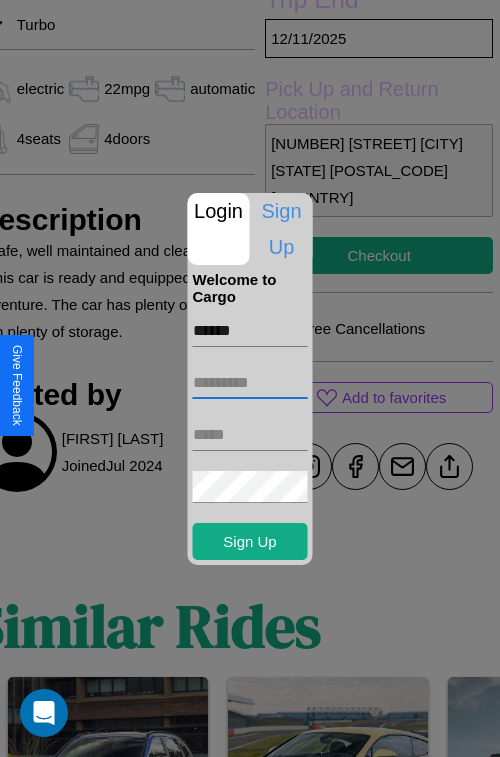 click at bounding box center (250, 383) 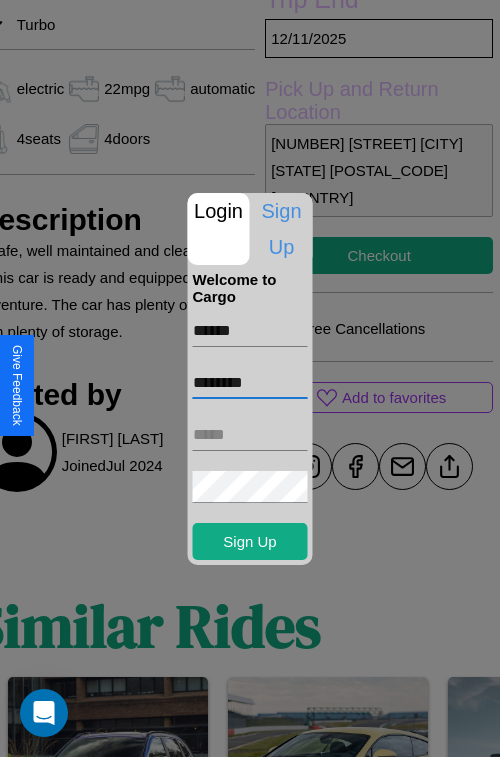 type on "********" 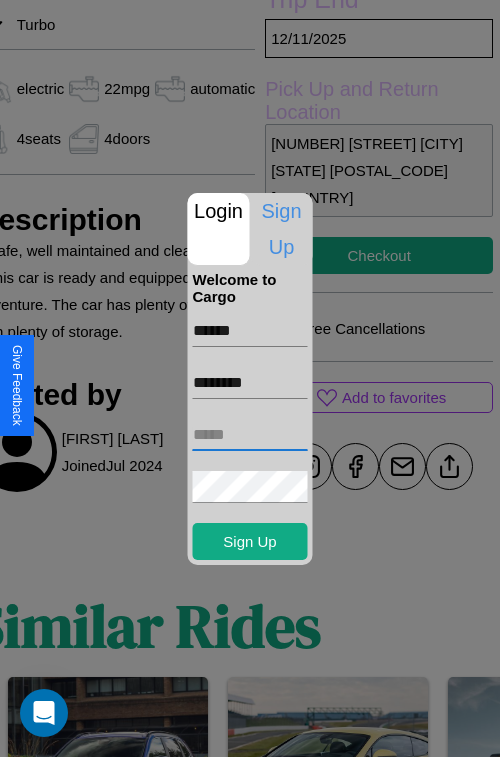 click at bounding box center [250, 435] 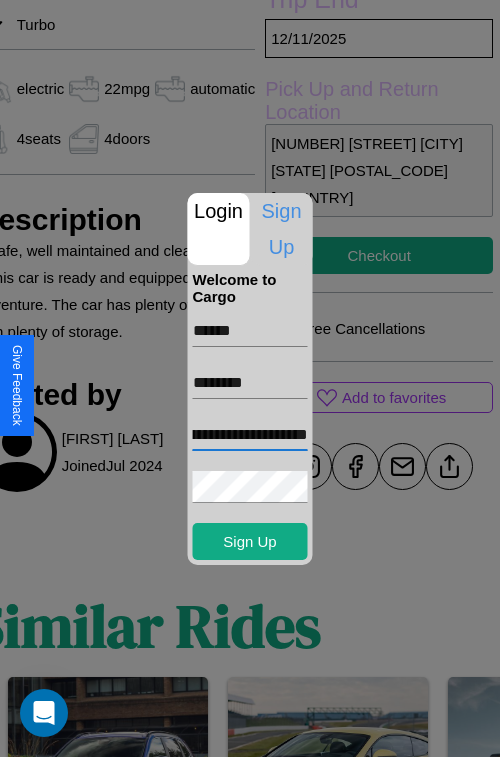 scroll, scrollTop: 0, scrollLeft: 114, axis: horizontal 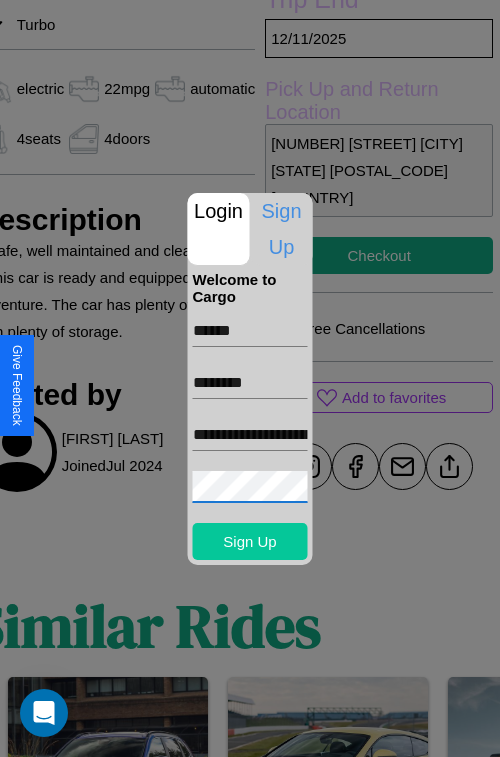 click on "Sign Up" at bounding box center (250, 541) 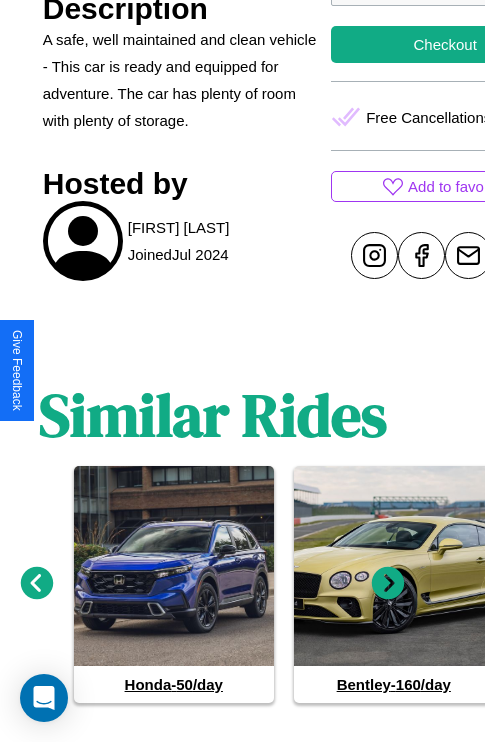 scroll, scrollTop: 762, scrollLeft: 30, axis: both 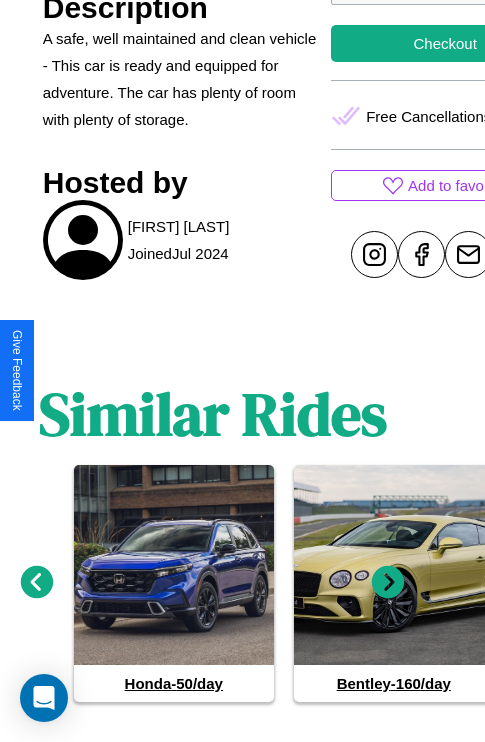 click 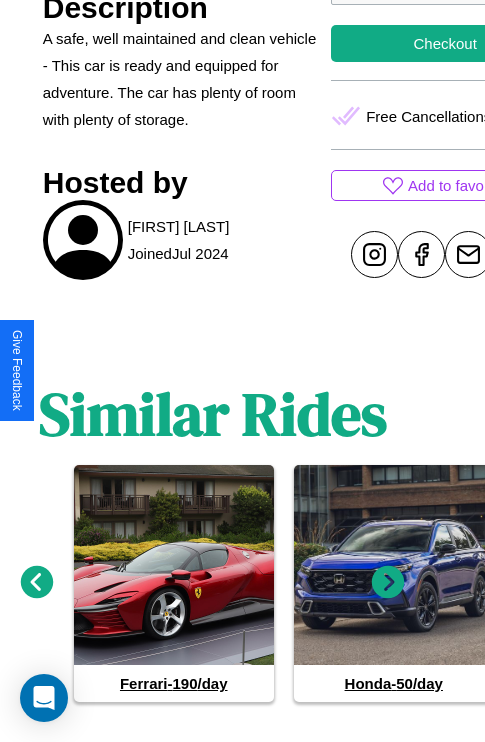 click 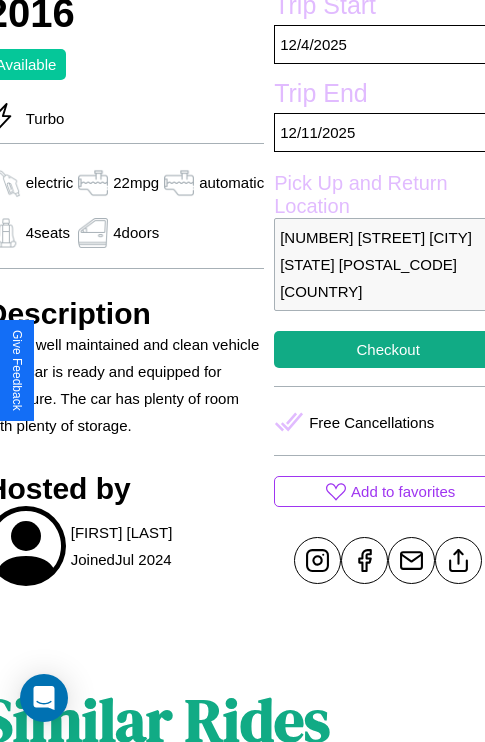 scroll, scrollTop: 408, scrollLeft: 96, axis: both 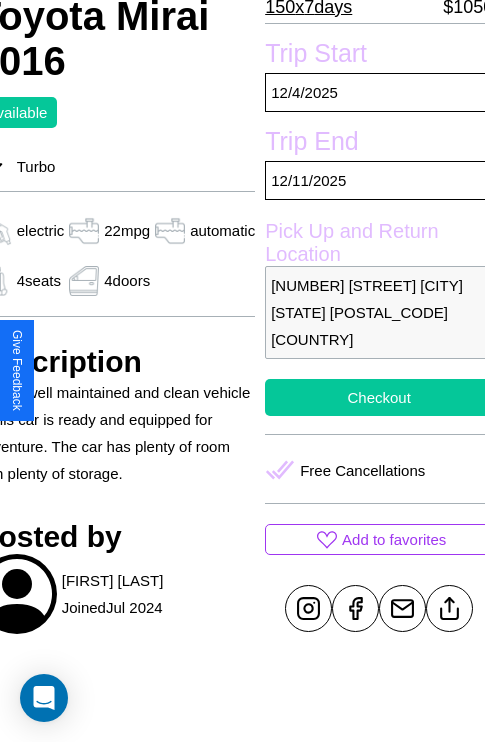 click on "Checkout" at bounding box center [379, 397] 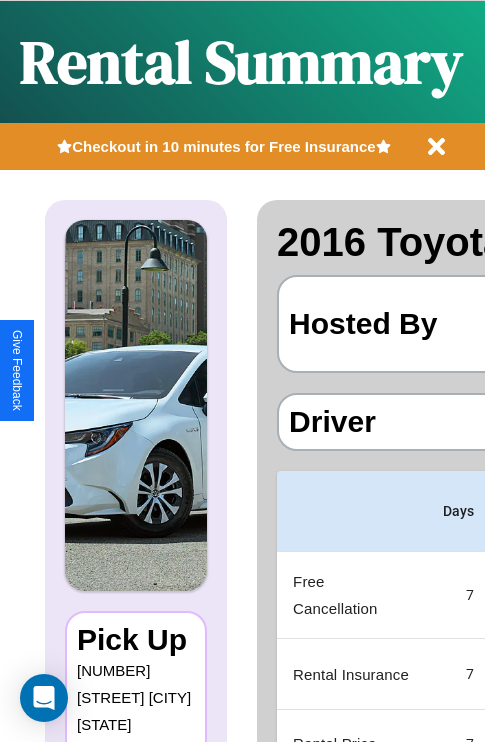 scroll, scrollTop: 0, scrollLeft: 392, axis: horizontal 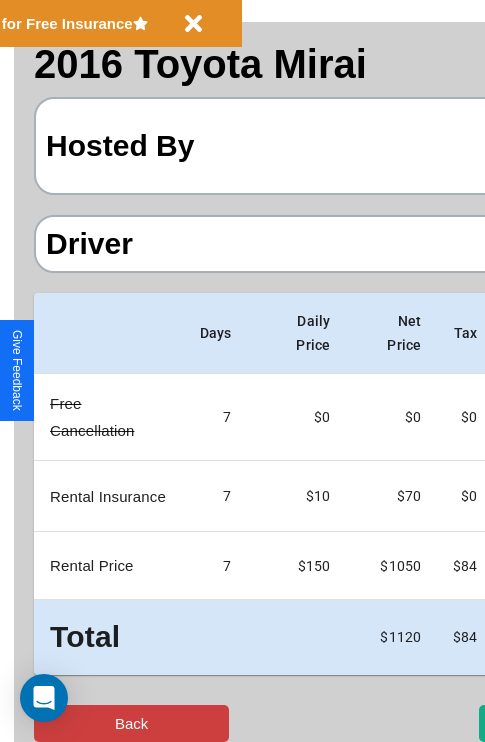click on "Back" at bounding box center [131, 723] 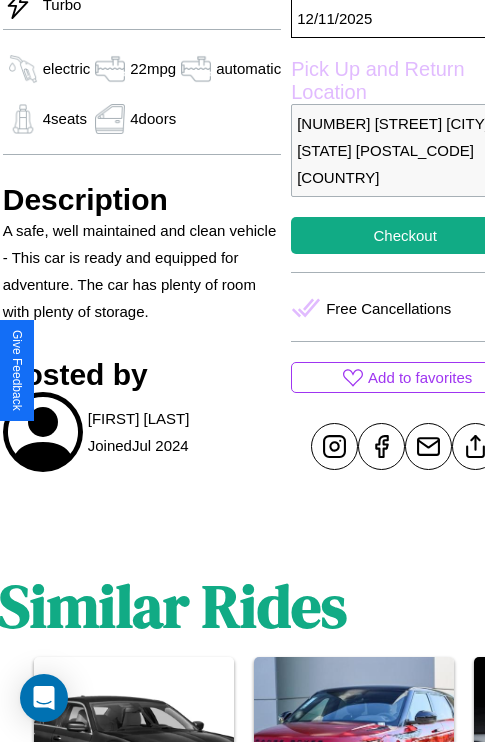 scroll, scrollTop: 619, scrollLeft: 76, axis: both 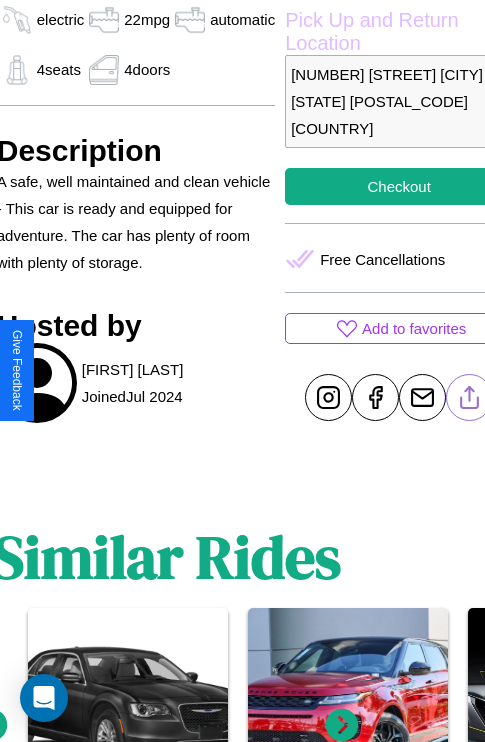 click 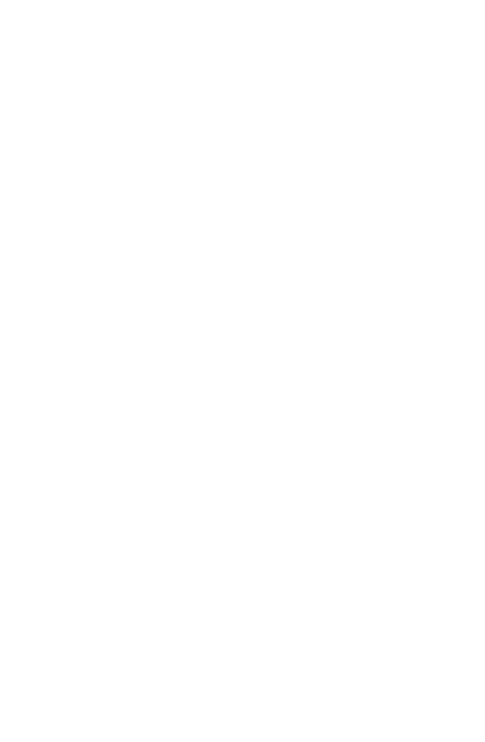scroll, scrollTop: 0, scrollLeft: 0, axis: both 